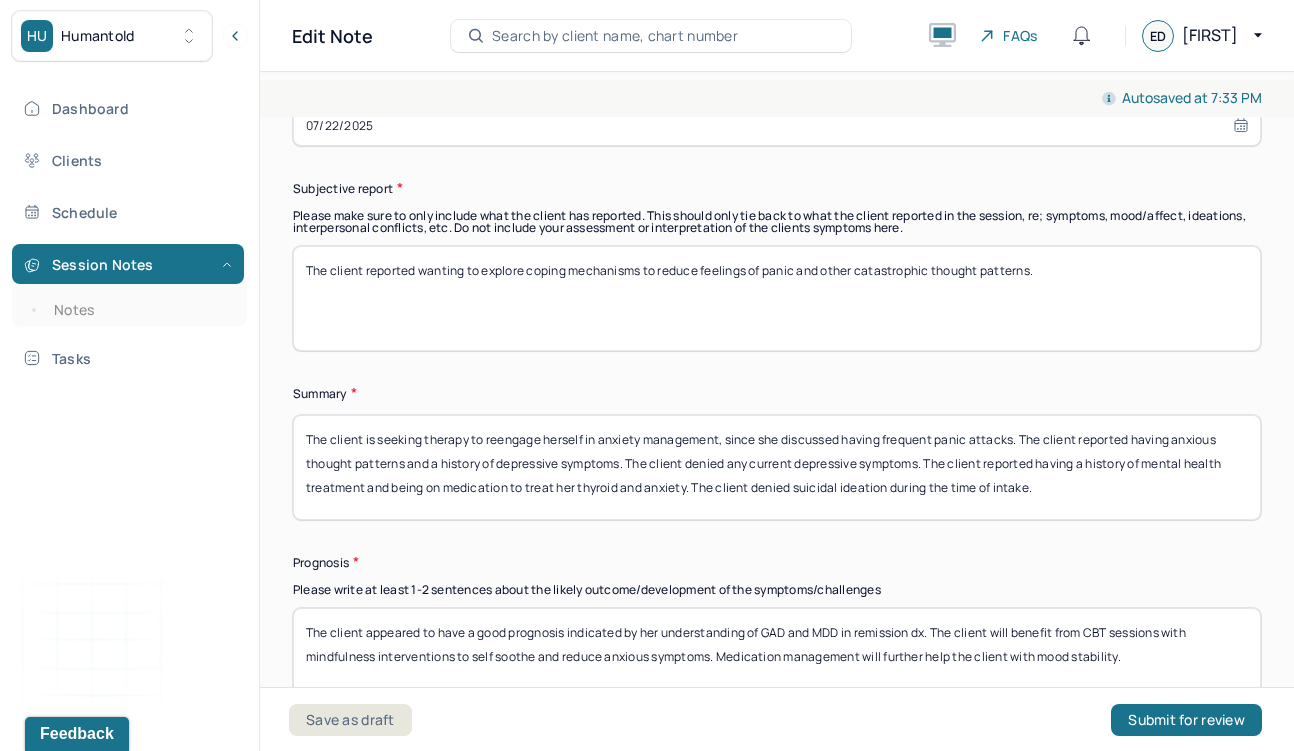 click on "The client is seeking therapy to reengage herself in anxiety management, since she discussed having frequent panic attacks. The client reported having anxious thought patterns and a history of depressive symptoms. The client denied any current depressive symptoms. The client reported having a history of mental health treatment and being on medication to treat her thyroid and anxiety. The client denied suicidal ideation during the time of intake." at bounding box center (777, 467) 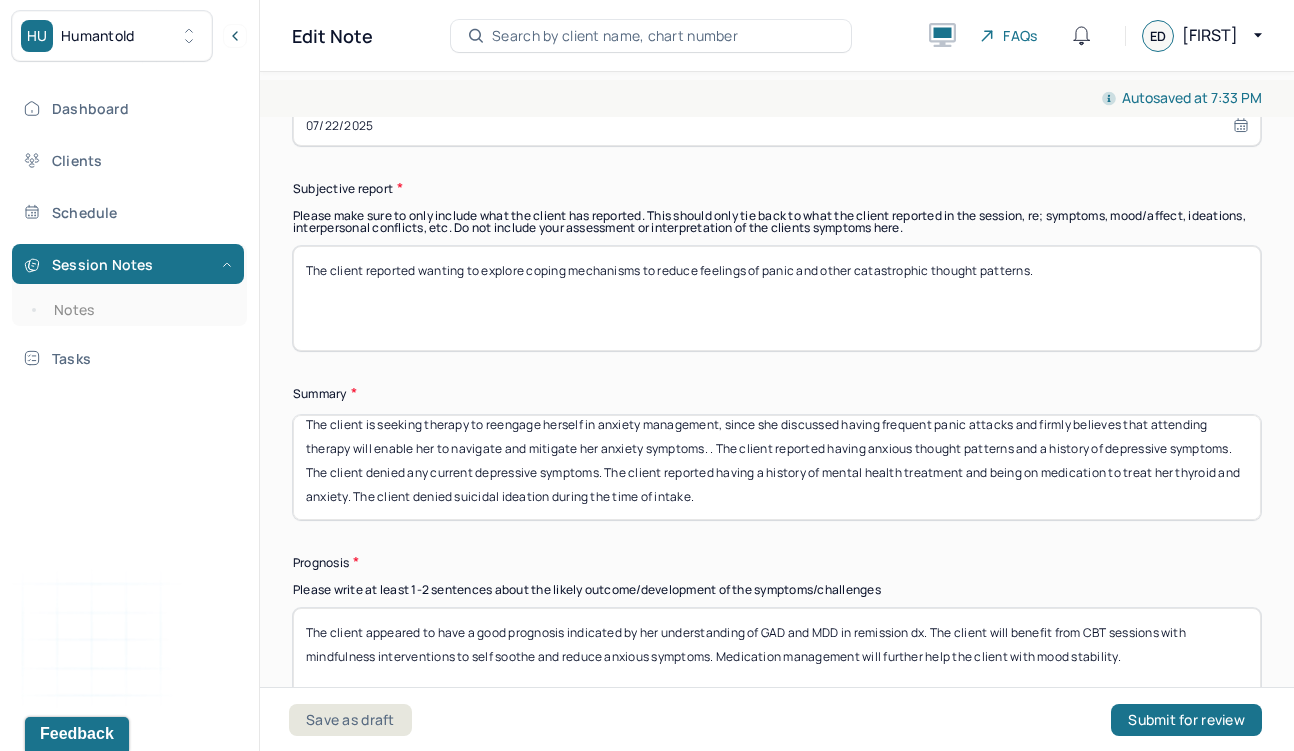 scroll, scrollTop: 0, scrollLeft: 0, axis: both 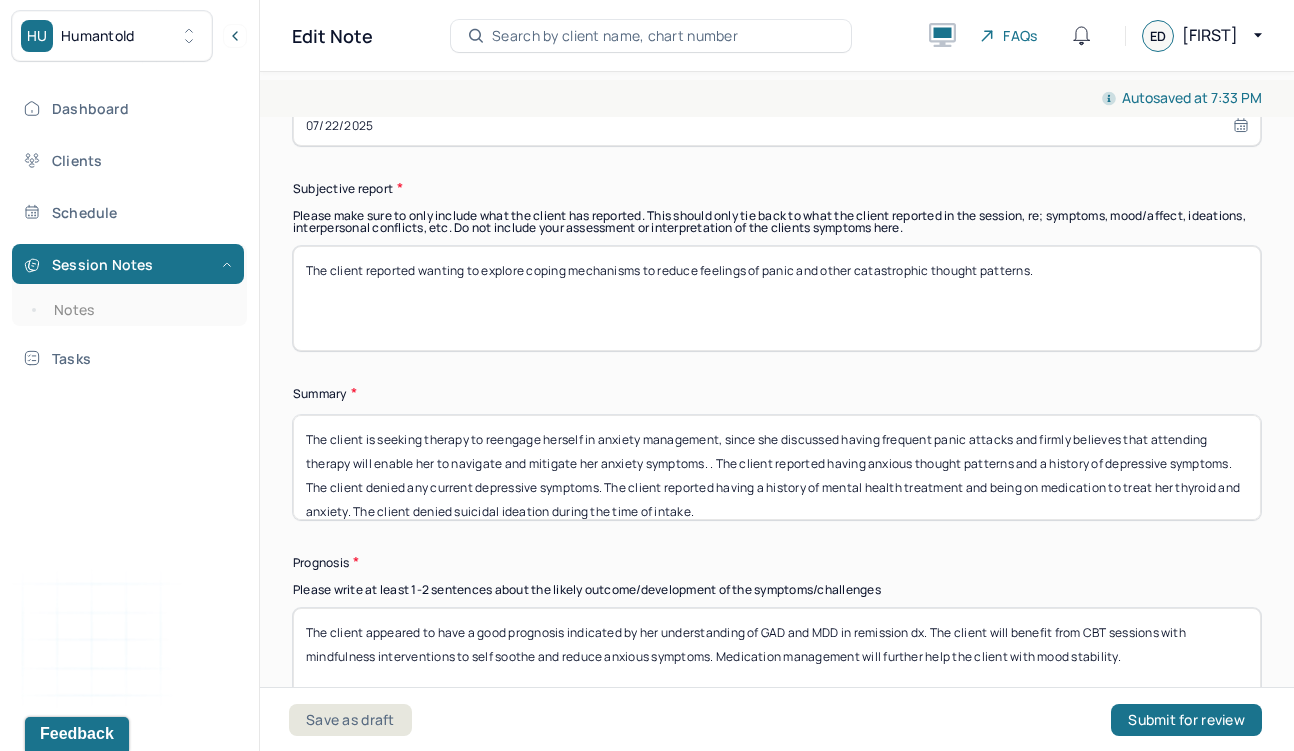 click on "The client is seeking therapy to reengage herself in anxiety management, since she discussed having frequent panic attacks and firmly believes that attending therapy will enable her to navigate and mitigate her anxiety symptoms. . The client reported having anxious thought patterns and a history of depressive symptoms. The client denied any current depressive symptoms. The client reported having a history of mental health treatment and being on medication to treat her thyroid and anxiety. The client denied suicidal ideation during the time of intake." at bounding box center (777, 467) 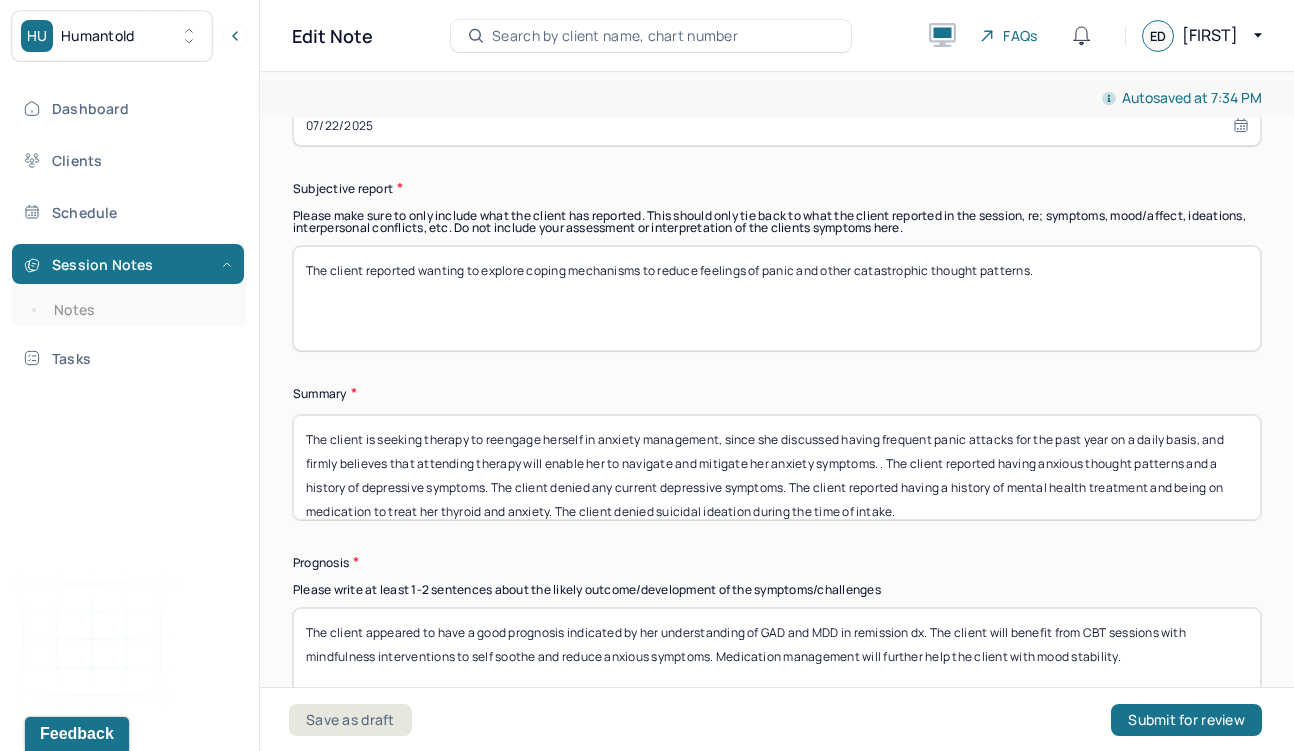 click on "The client is seeking therapy to reengage herself in anxiety management, since she discussed having frequent panic attacks for the past year on a daily basis, and firmly believes that attending therapy will enable her to navigate and mitigate her anxiety symptoms. . The client reported having anxious thought patterns and a history of depressive symptoms. The client denied any current depressive symptoms. The client reported having a history of mental health treatment and being on medication to treat her thyroid and anxiety. The client denied suicidal ideation during the time of intake." at bounding box center [777, 467] 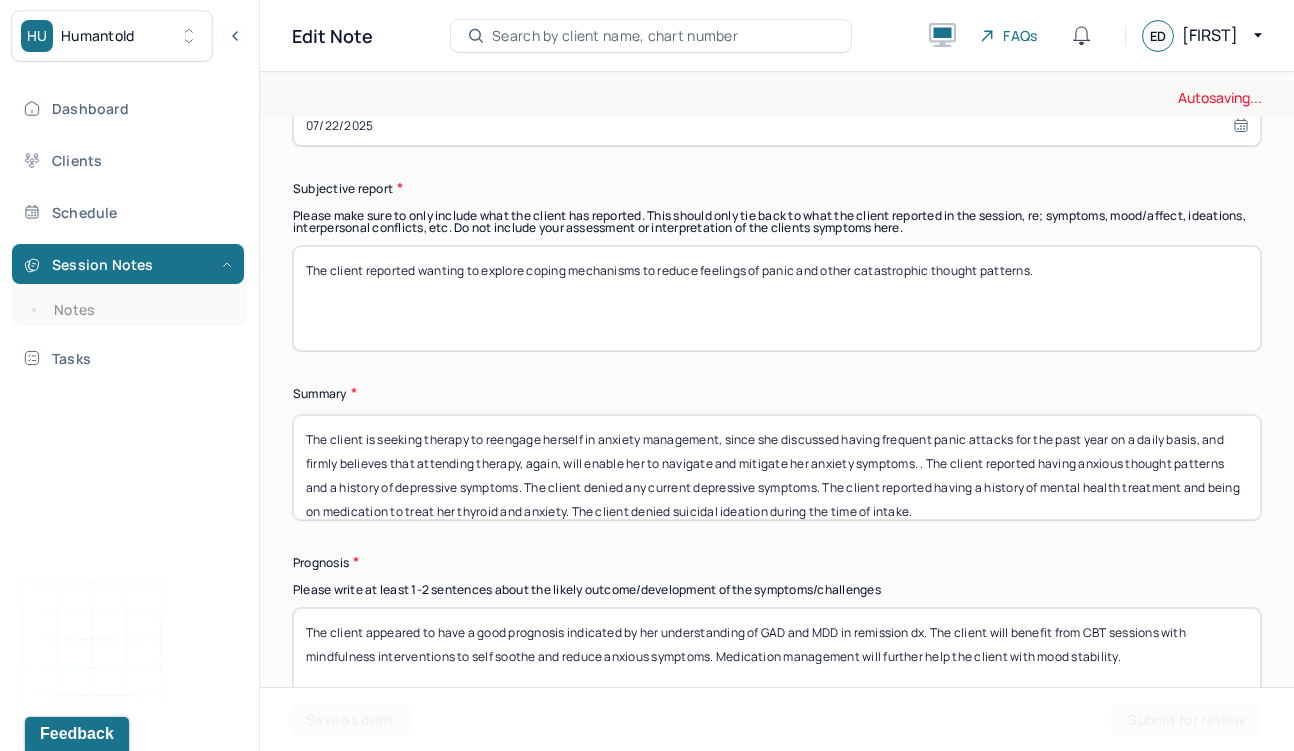 click on "The client is seeking therapy to reengage herself in anxiety management, since she discussed having frequent panic attacks for the past year on a daily basis, and firmly believes that attending therapy will enable her to navigate and mitigate her anxiety symptoms. . The client reported having anxious thought patterns and a history of depressive symptoms. The client denied any current depressive symptoms. The client reported having a history of mental health treatment and being on medication to treat her thyroid and anxiety. The client denied suicidal ideation during the time of intake." at bounding box center [777, 467] 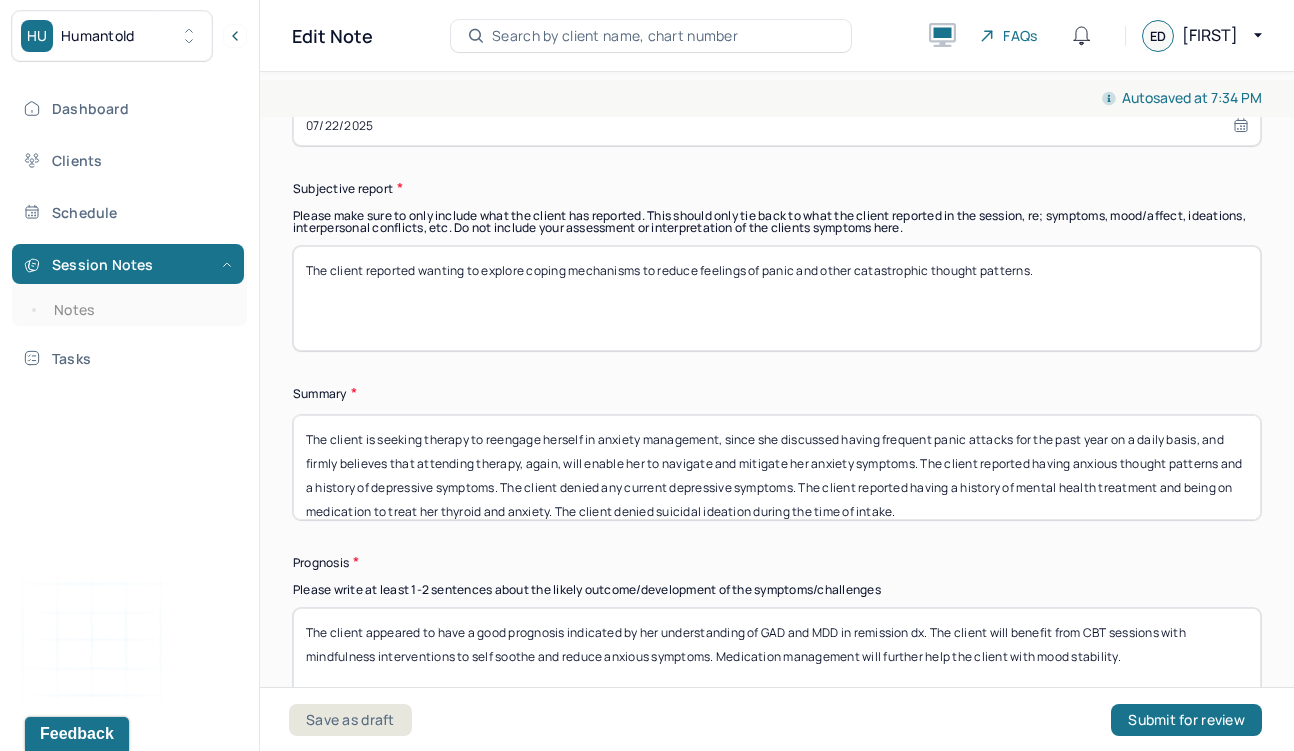 click on "The client is seeking therapy to reengage herself in anxiety management, since she discussed having frequent panic attacks for the past year on a daily basis, and firmly believes that attending therapy, again, will enable her to navigate and mitigate her anxiety symptoms. The client reported having anxious thought patterns and a history of depressive symptoms. The client denied any current depressive symptoms. The client reported having a history of mental health treatment and being on medication to treat her thyroid and anxiety. The client denied suicidal ideation during the time of intake." at bounding box center [777, 467] 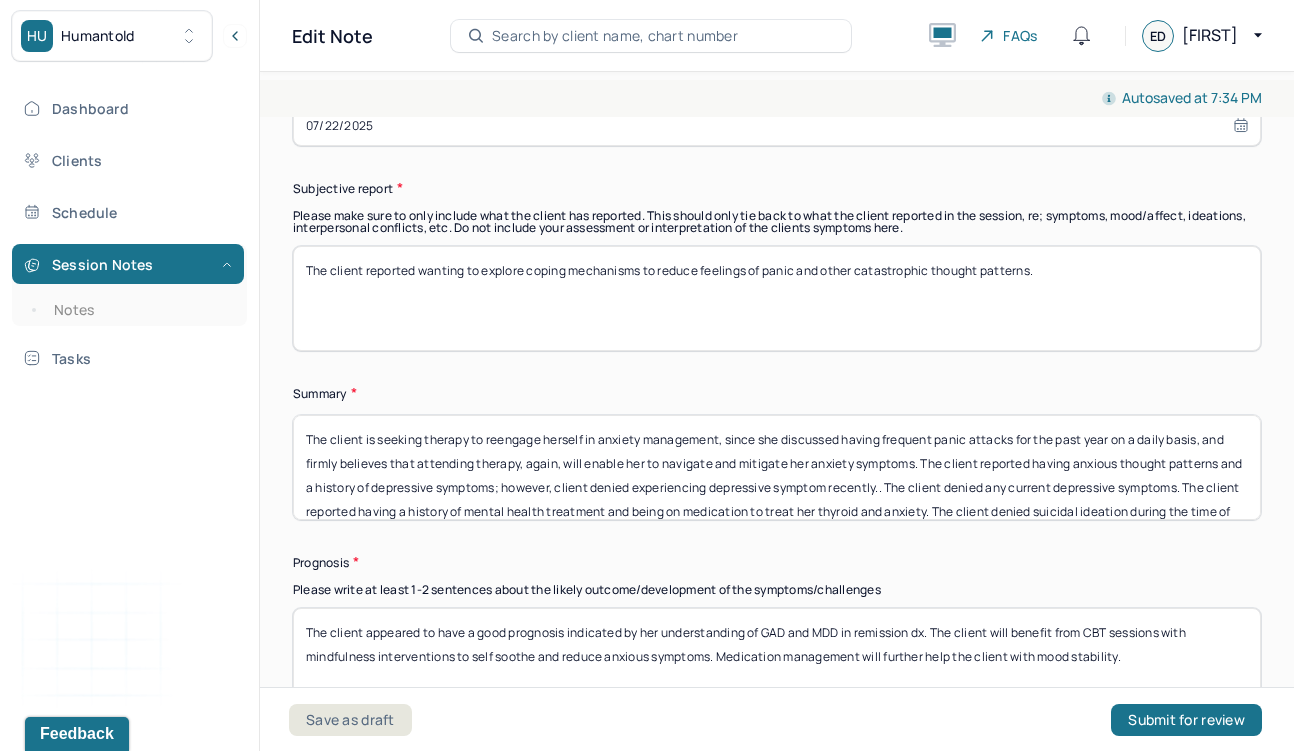 drag, startPoint x: 912, startPoint y: 467, endPoint x: 559, endPoint y: 466, distance: 353.0014 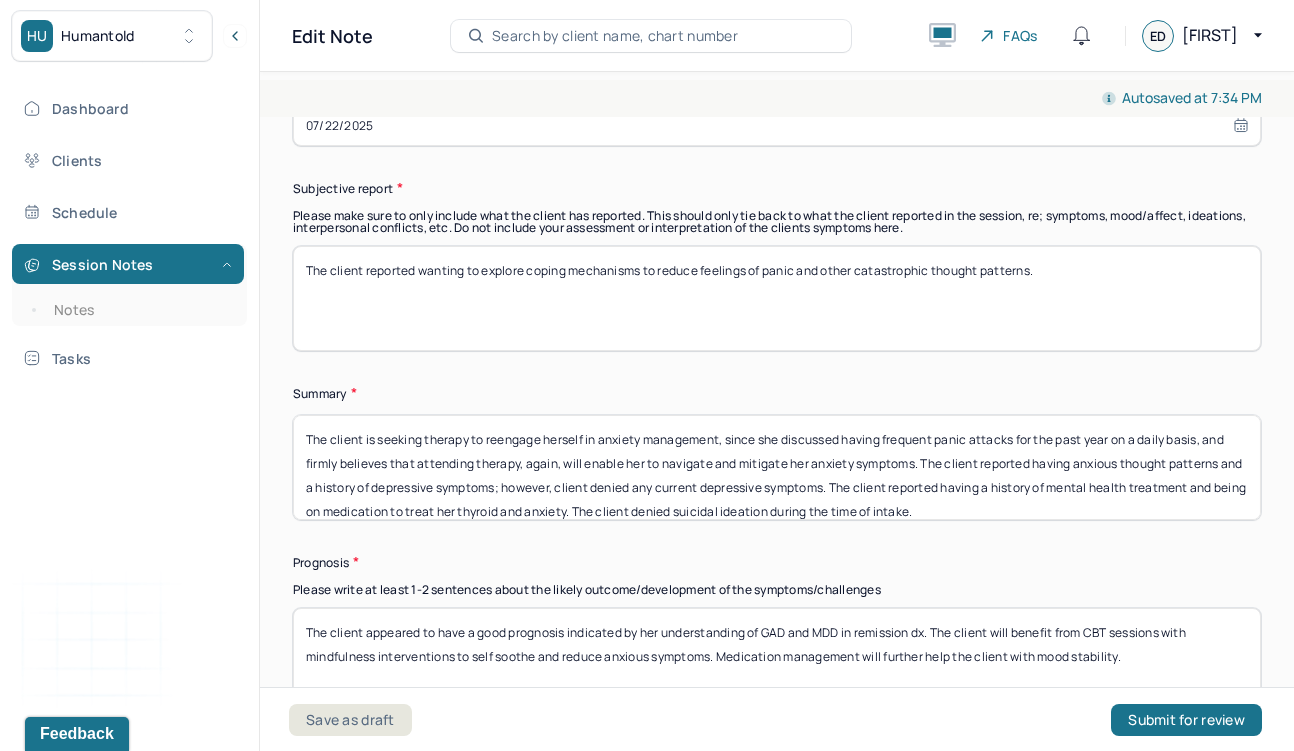 click on "The client is seeking therapy to reengage herself in anxiety management, since she discussed having frequent panic attacks for the past year on a daily basis, and firmly believes that attending therapy, again, will enable her to navigate and mitigate her anxiety symptoms. The client reported having anxious thought patterns and a history of depressive symptoms; however, client client denied any current depressive symptoms. The client reported having a history of mental health treatment and being on medication to treat her thyroid and anxiety. The client denied suicidal ideation during the time of intake." at bounding box center [777, 467] 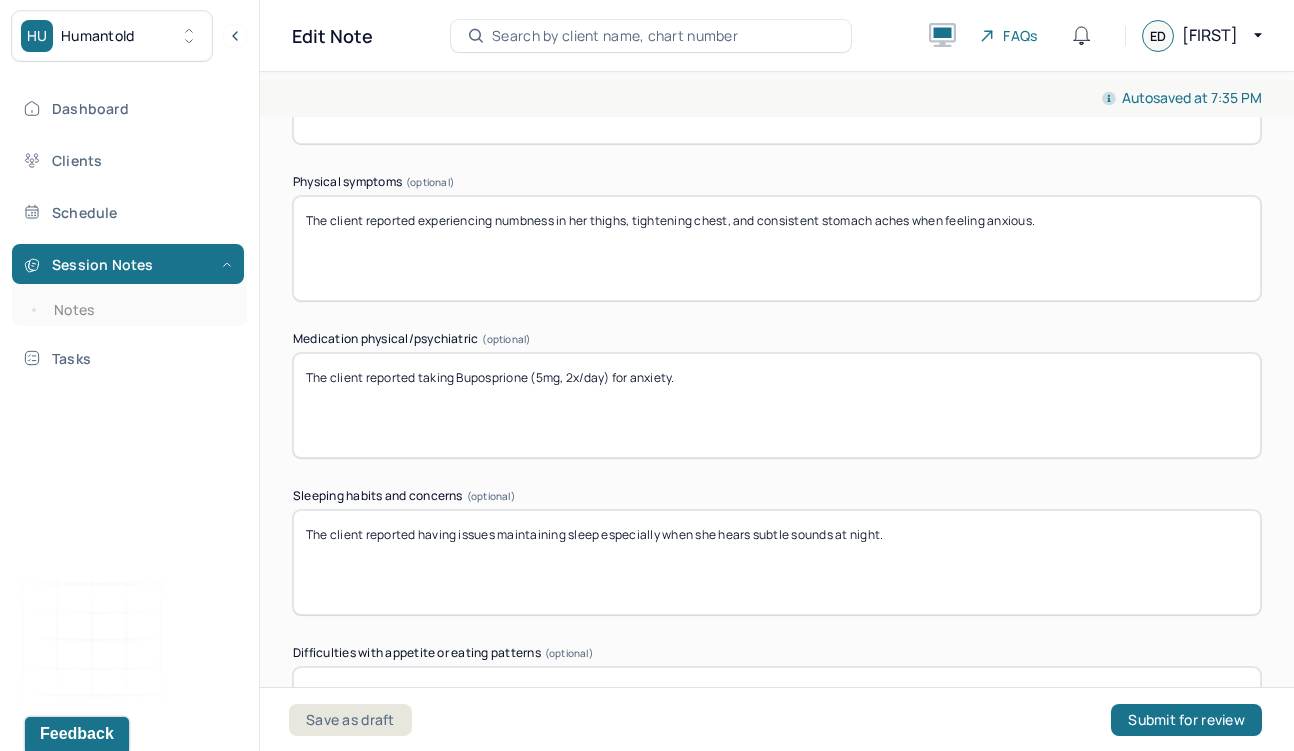 scroll, scrollTop: 3565, scrollLeft: 0, axis: vertical 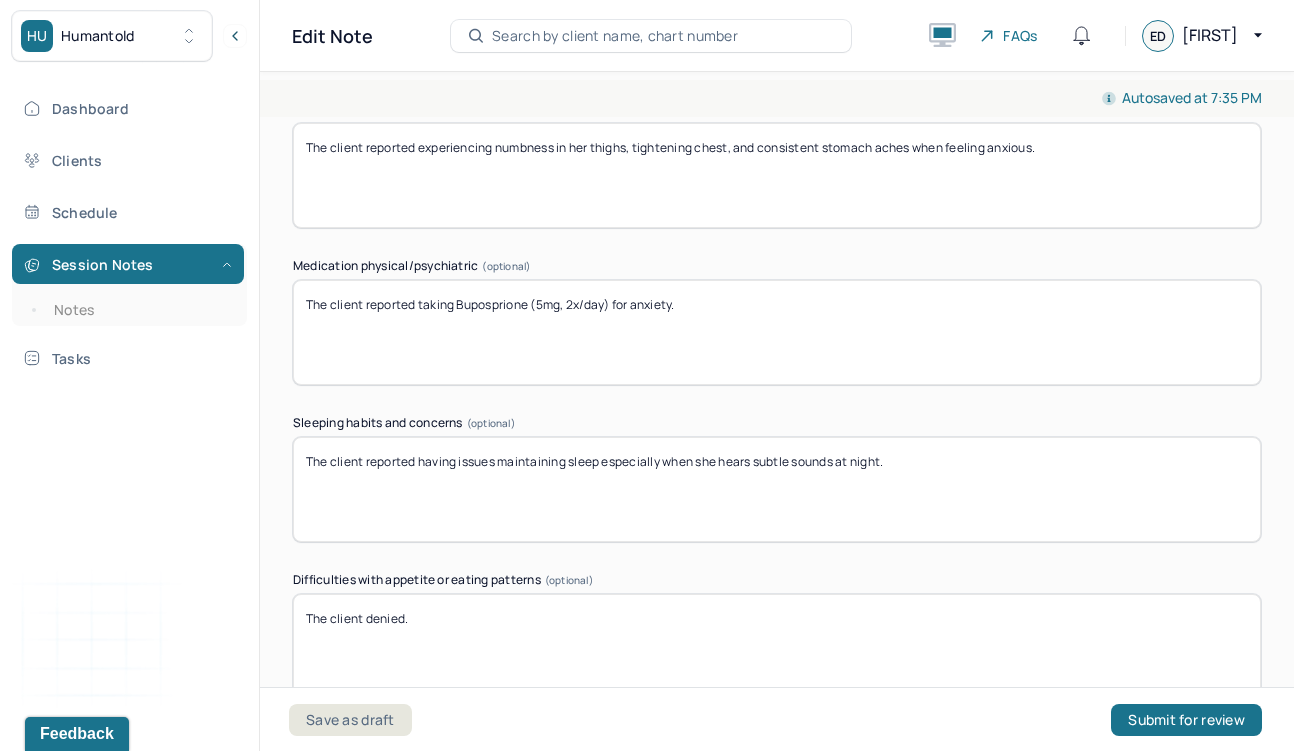 drag, startPoint x: 698, startPoint y: 304, endPoint x: 247, endPoint y: 310, distance: 451.03992 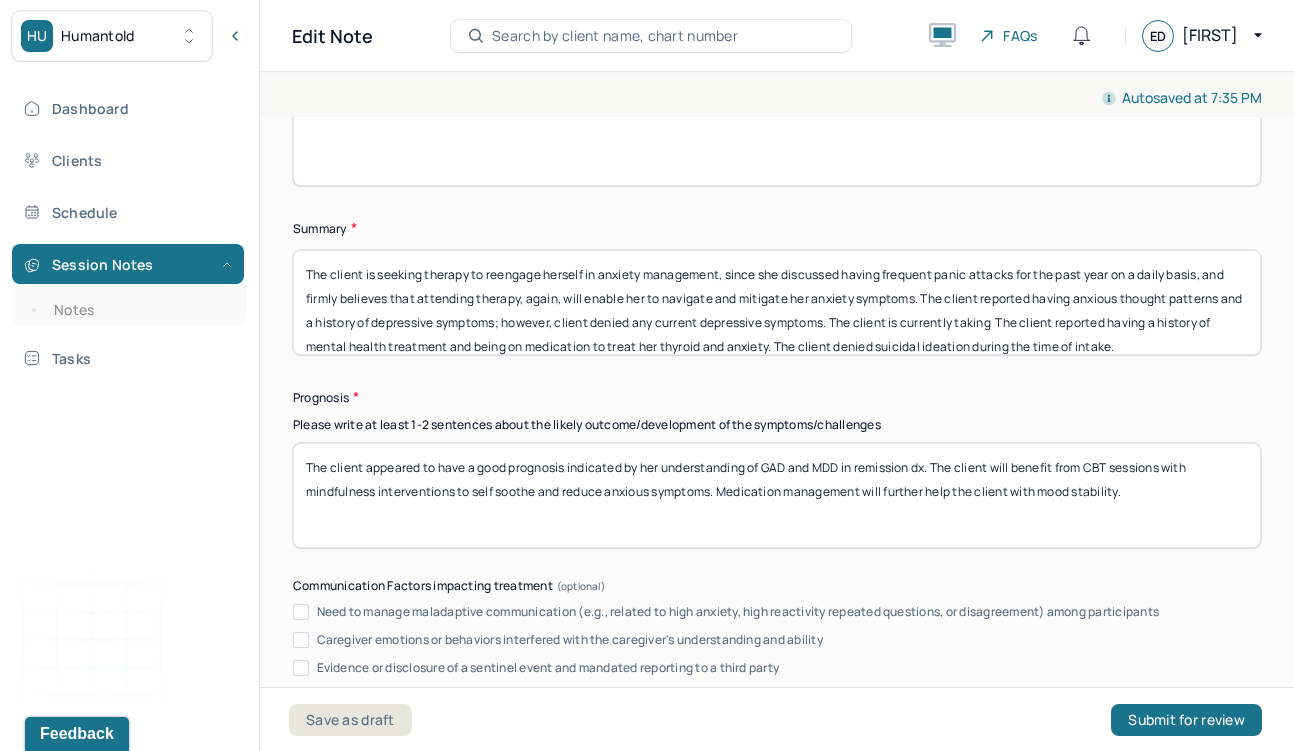 scroll, scrollTop: 10938, scrollLeft: 0, axis: vertical 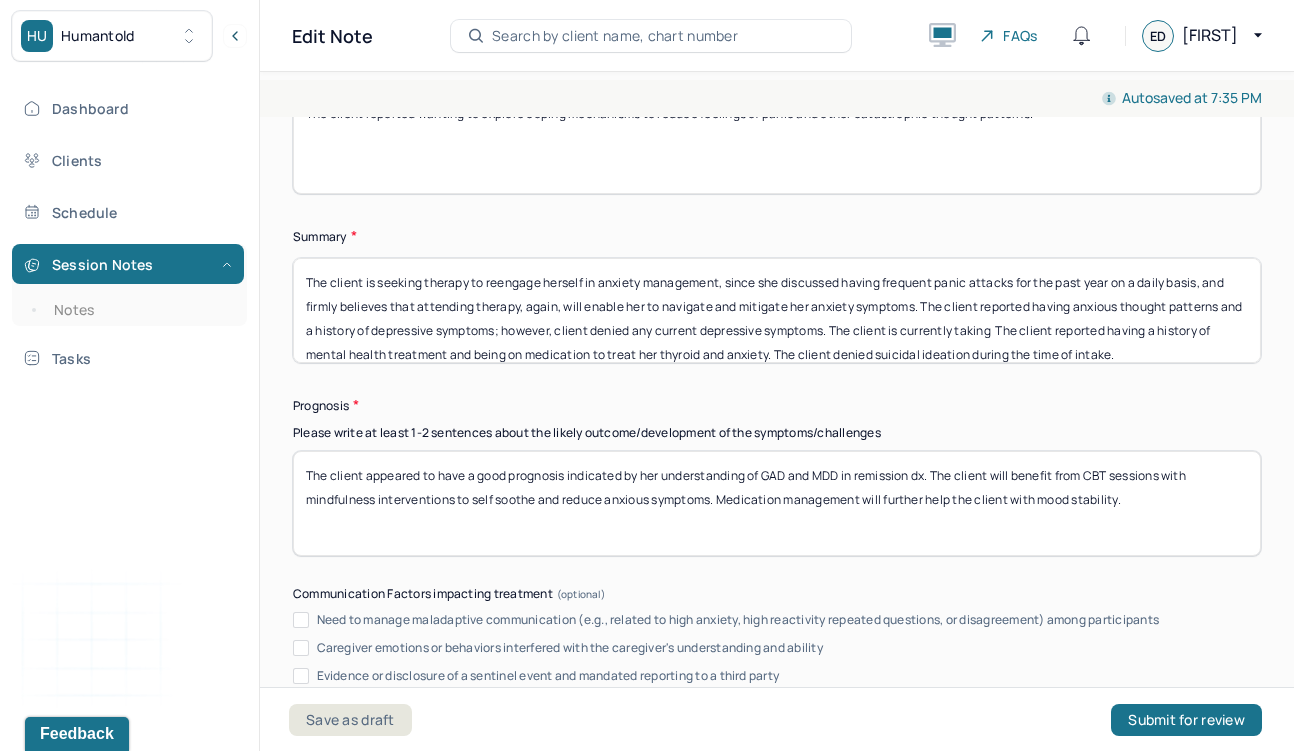 click on "The client is seeking therapy to reengage herself in anxiety management, since she discussed having frequent panic attacks for the past year on a daily basis, and firmly believes that attending therapy, again, will enable her to navigate and mitigate her anxiety symptoms. The client reported having anxious thought patterns and a history of depressive symptoms; however, client denied any current depressive symptoms. The client is currently taking  The client reported having a history of mental health treatment and being on medication to treat her thyroid and anxiety. The client denied suicidal ideation during the time of intake." at bounding box center [777, 310] 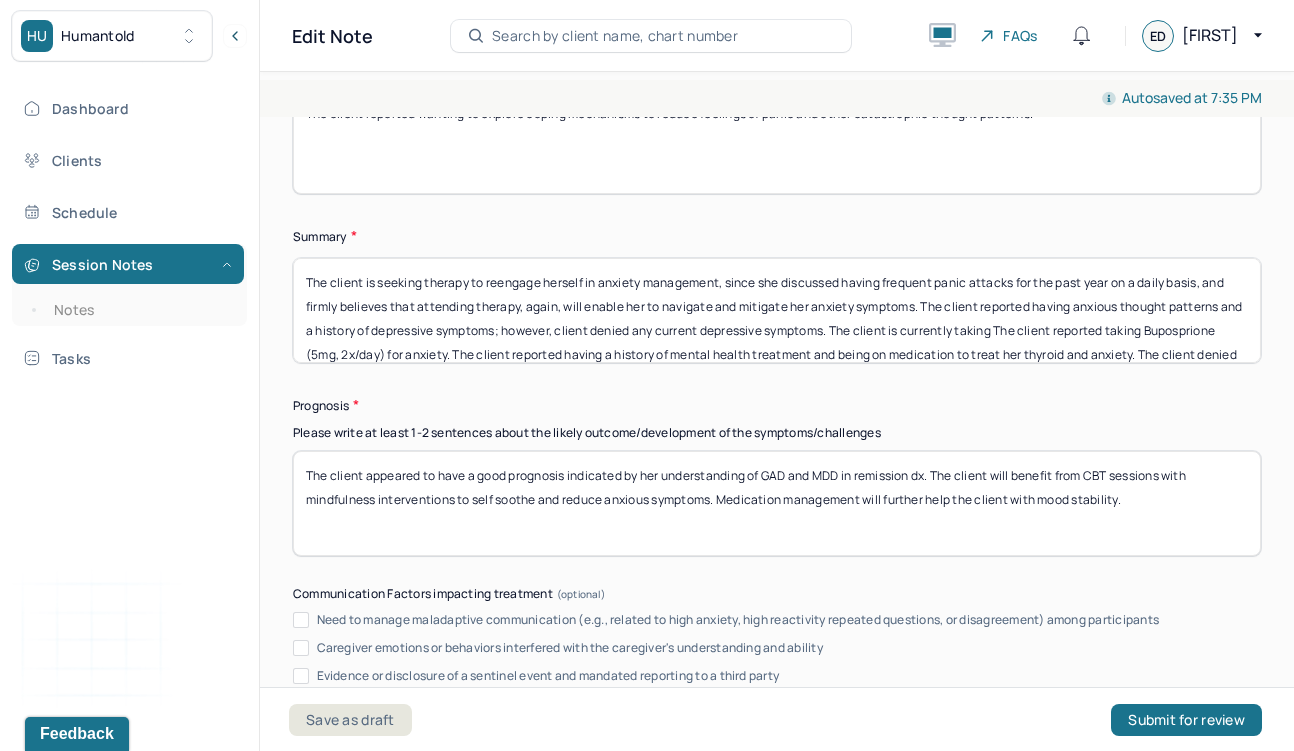 drag, startPoint x: 1000, startPoint y: 307, endPoint x: 1151, endPoint y: 309, distance: 151.01324 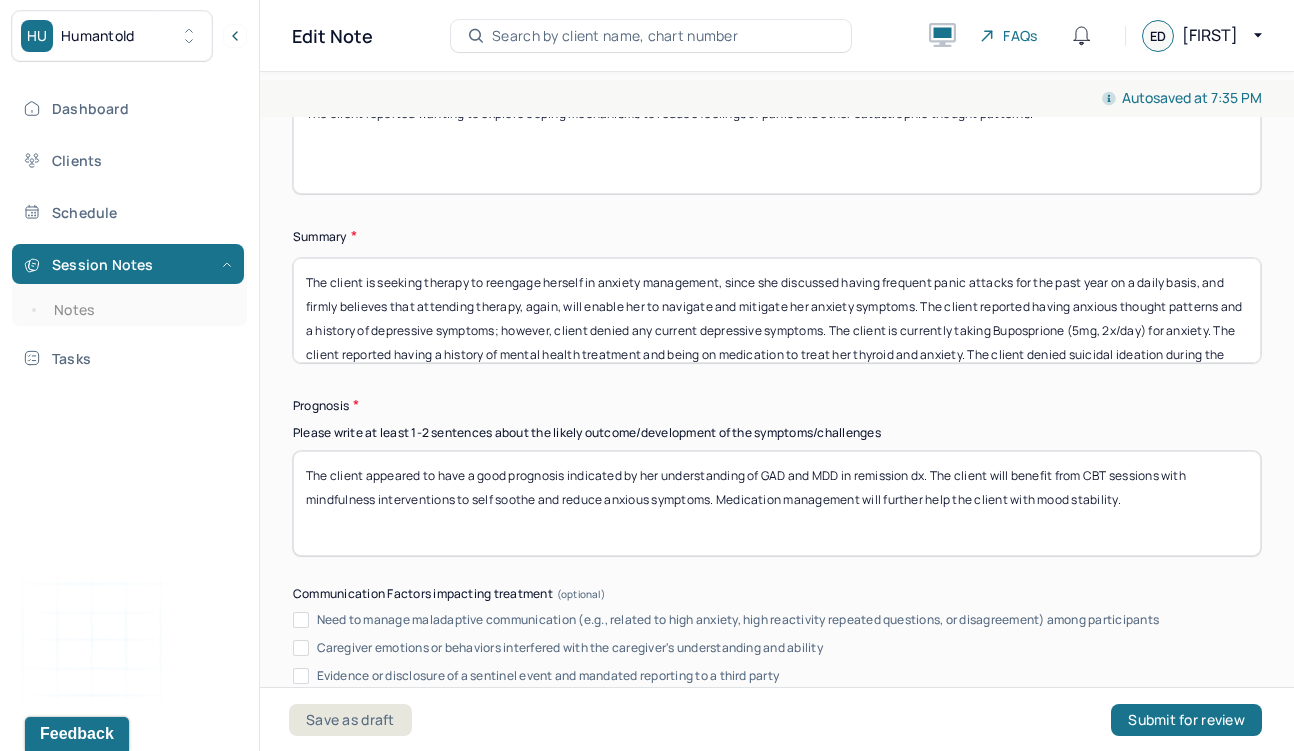 click on "The client is seeking therapy to reengage herself in anxiety management, since she discussed having frequent panic attacks for the past year on a daily basis, and firmly believes that attending therapy, again, will enable her to navigate and mitigate her anxiety symptoms. The client reported having anxious thought patterns and a history of depressive symptoms; however, client denied any current depressive symptoms. The client is currently taking Buposprione (5mg, 2x/day) for anxiety. The client reported having a history of mental health treatment and being on medication to treat her thyroid and anxiety. The client denied suicidal ideation during the time of intake." at bounding box center (777, 310) 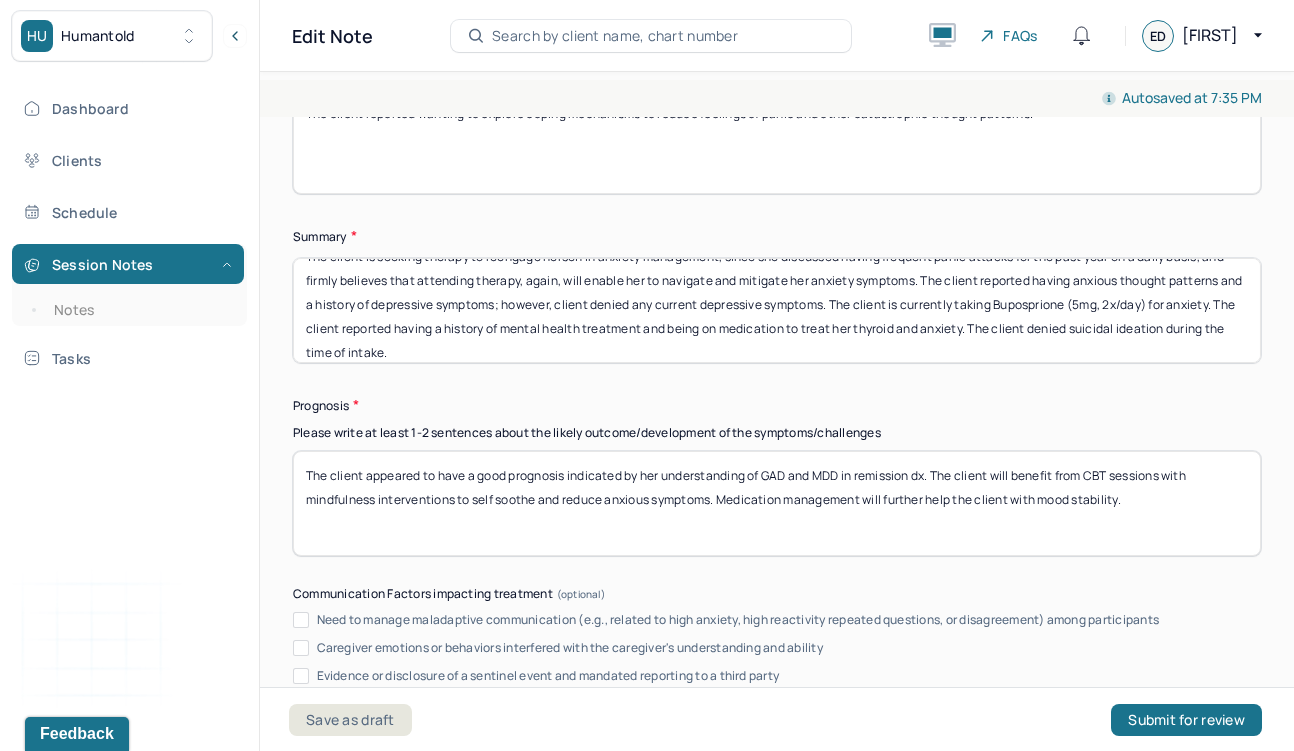 click on "The client is seeking therapy to reengage herself in anxiety management, since she discussed having frequent panic attacks for the past year on a daily basis, and firmly believes that attending therapy, again, will enable her to navigate and mitigate her anxiety symptoms. The client reported having anxious thought patterns and a history of depressive symptoms; however, client denied any current depressive symptoms. The client is currently taking Buposprione (5mg, 2x/day) for anxiety.The client reported having a history of mental health treatment and being on medication to treat her thyroid and anxiety. The client denied suicidal ideation during the time of intake." at bounding box center [777, 310] 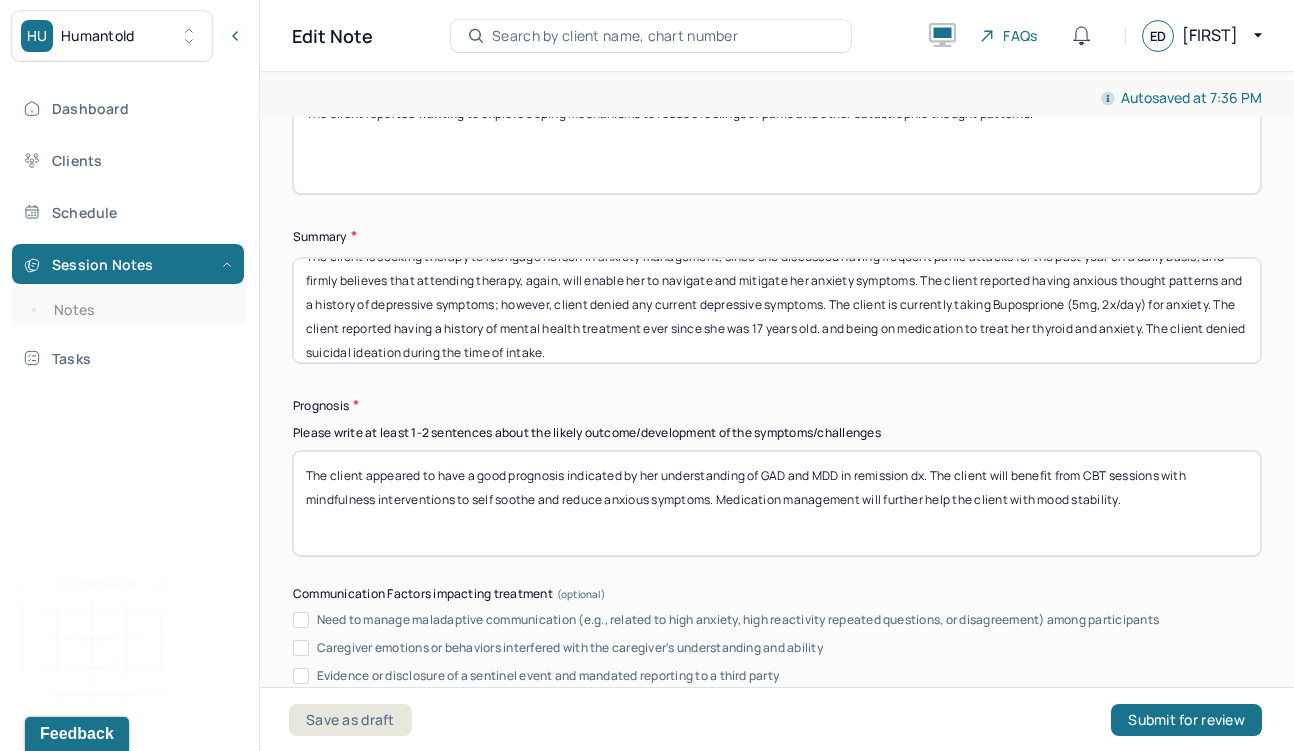 drag, startPoint x: 1155, startPoint y: 309, endPoint x: 827, endPoint y: 317, distance: 328.09753 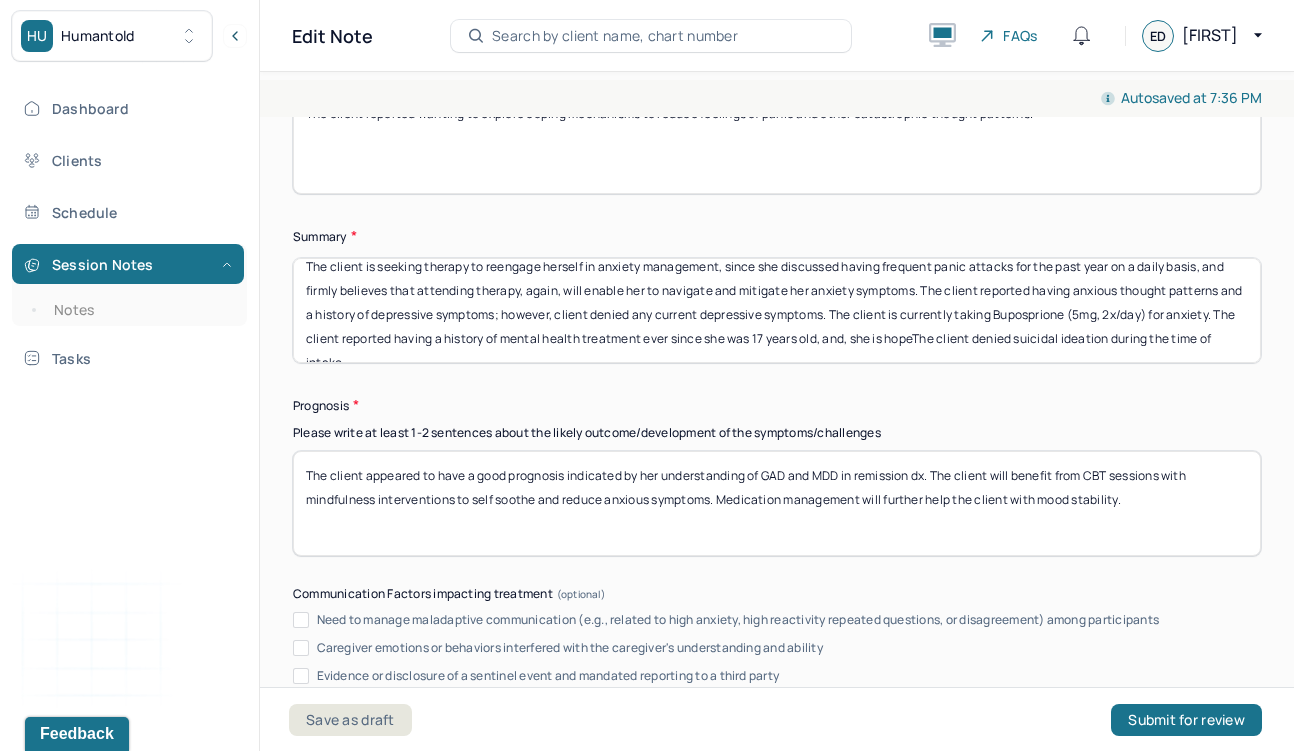 scroll, scrollTop: 26, scrollLeft: 0, axis: vertical 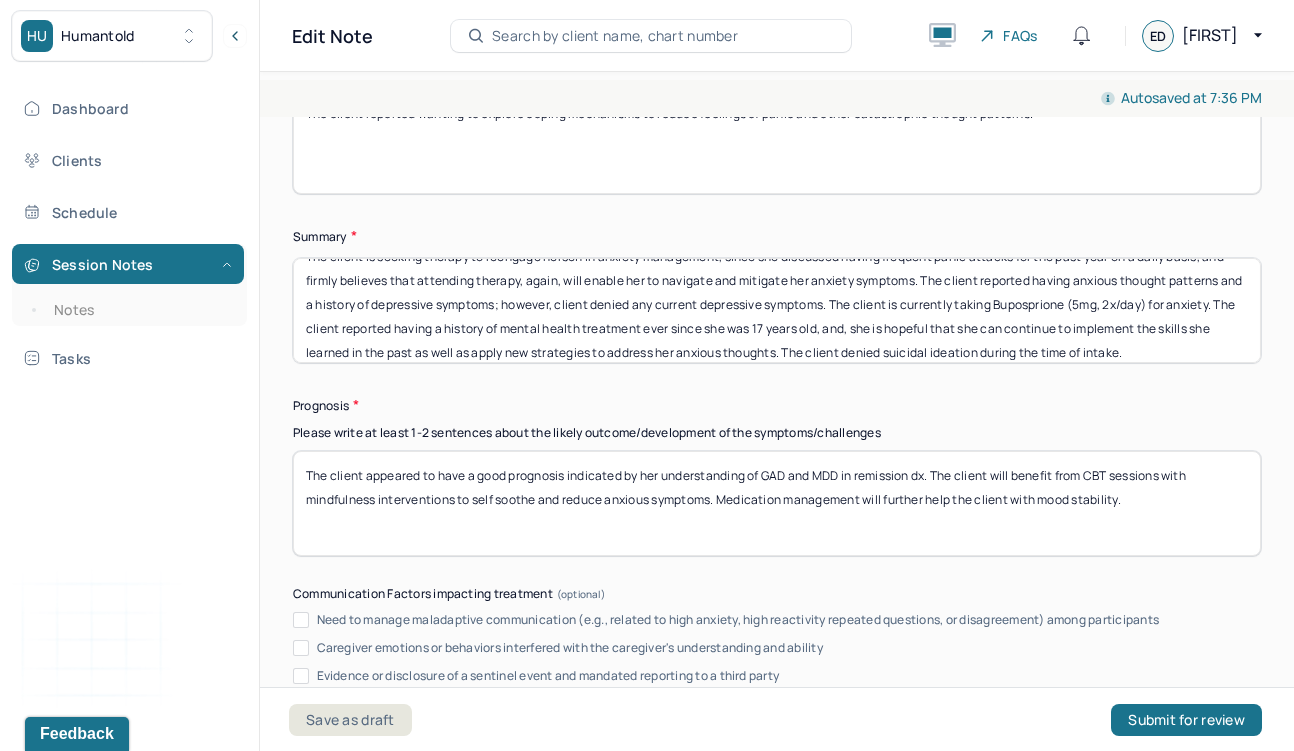 click on "The client is seeking therapy to reengage herself in anxiety management, since she discussed having frequent panic attacks for the past year on a daily basis, and firmly believes that attending therapy, again, will enable her to navigate and mitigate her anxiety symptoms. The client reported having anxious thought patterns and a history of depressive symptoms; however, client denied any current depressive symptoms. The client is currently taking Buposprione (5mg, 2x/day) for anxiety. The client reported having a history of mental health treatment ever since she was 17 years old, and, she is hopeful that she can continue to implement the skills she learned in the past as well as apply new strategies The client denied suicidal ideation during the time of intake." at bounding box center (777, 310) 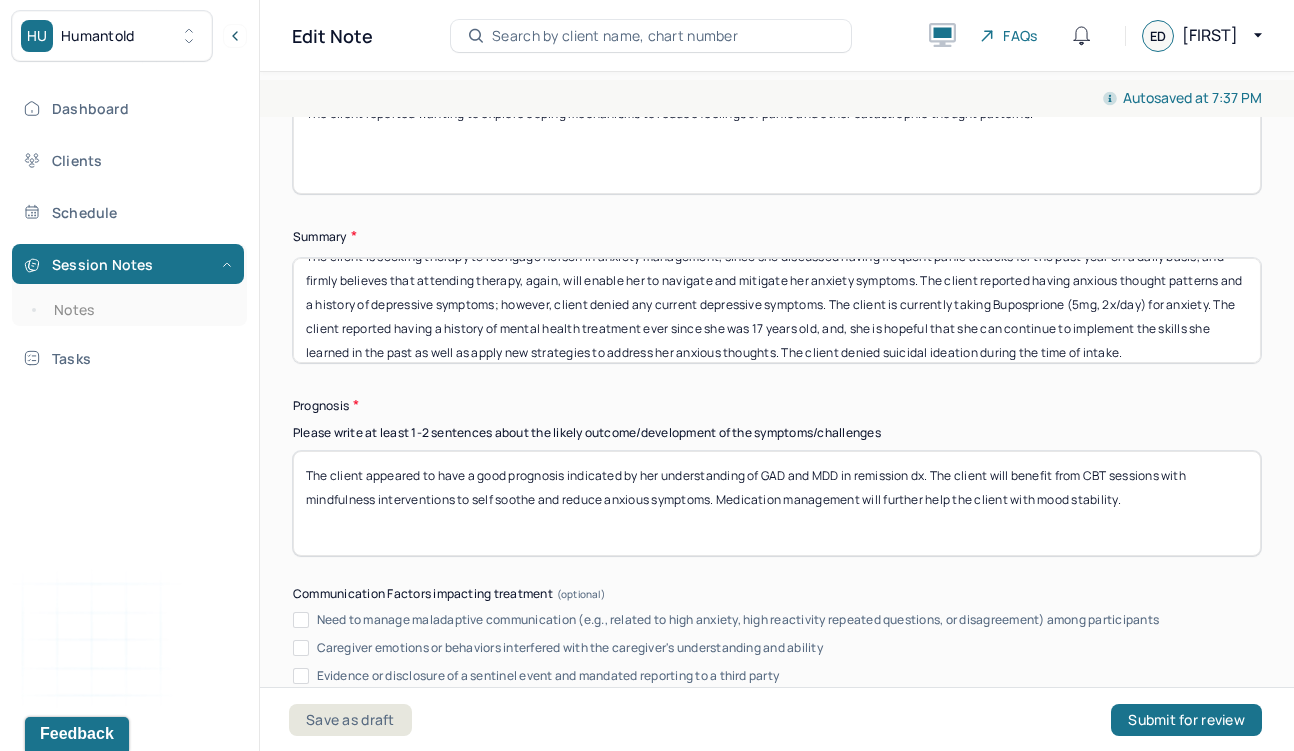 click on "The client appeared to have a good prognosis indicated by her understanding of GAD and MDD in remission dx. The client will benefit from CBT sessions with mindfulness interventions to self soothe and reduce anxious symptoms. Medication management will further help the client with mood stability." at bounding box center (777, 503) 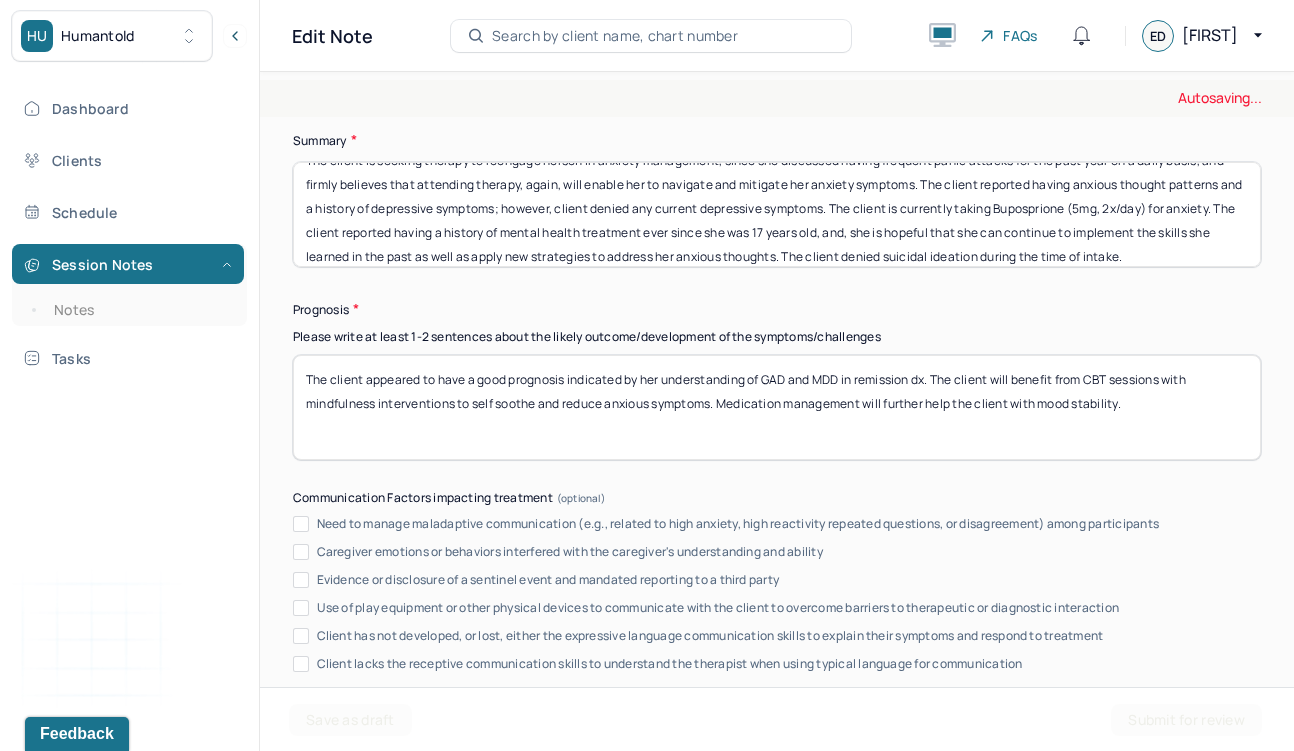 scroll, scrollTop: 11444, scrollLeft: 0, axis: vertical 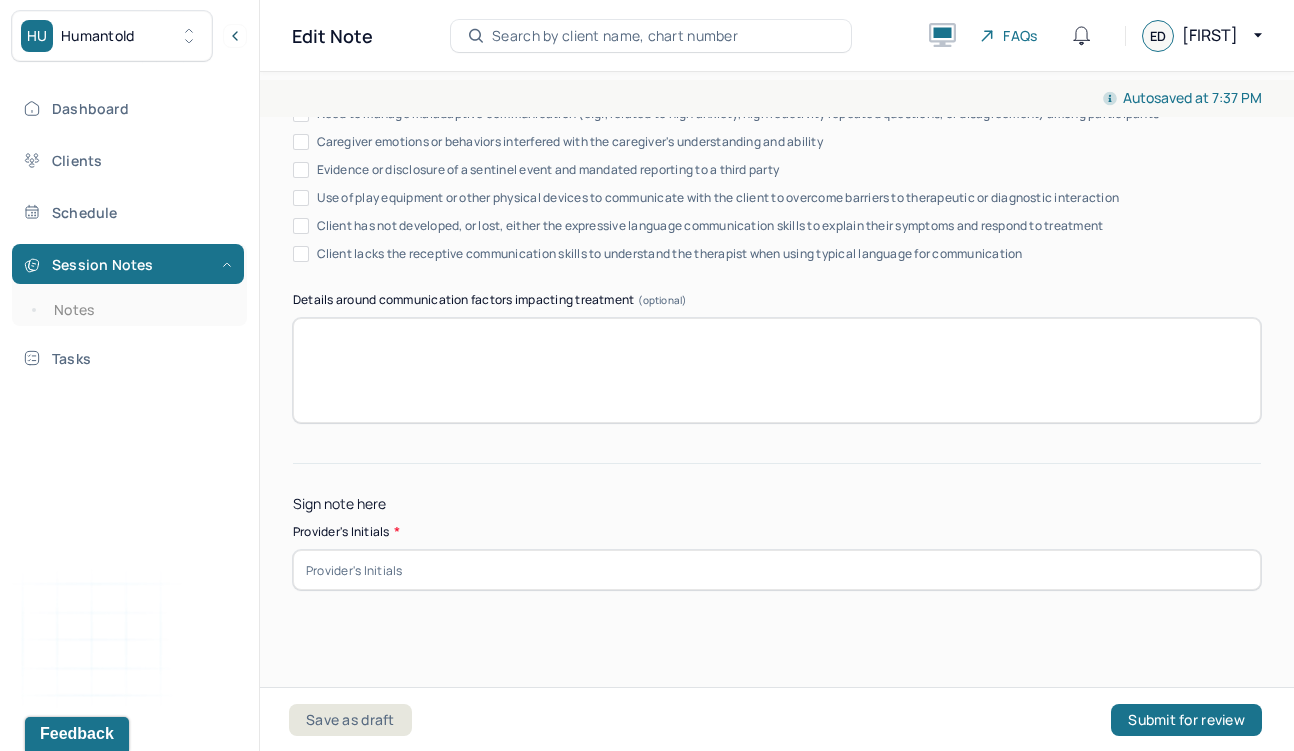 type on "The client appeared to have a good prognosis indicated by her understanding of GAD and MDD in remission dx. The client will benefit from CBT sessions with mindfulness interventions to self soothe and reduce anxious symptoms. Medication management will further help the client with mood stability." 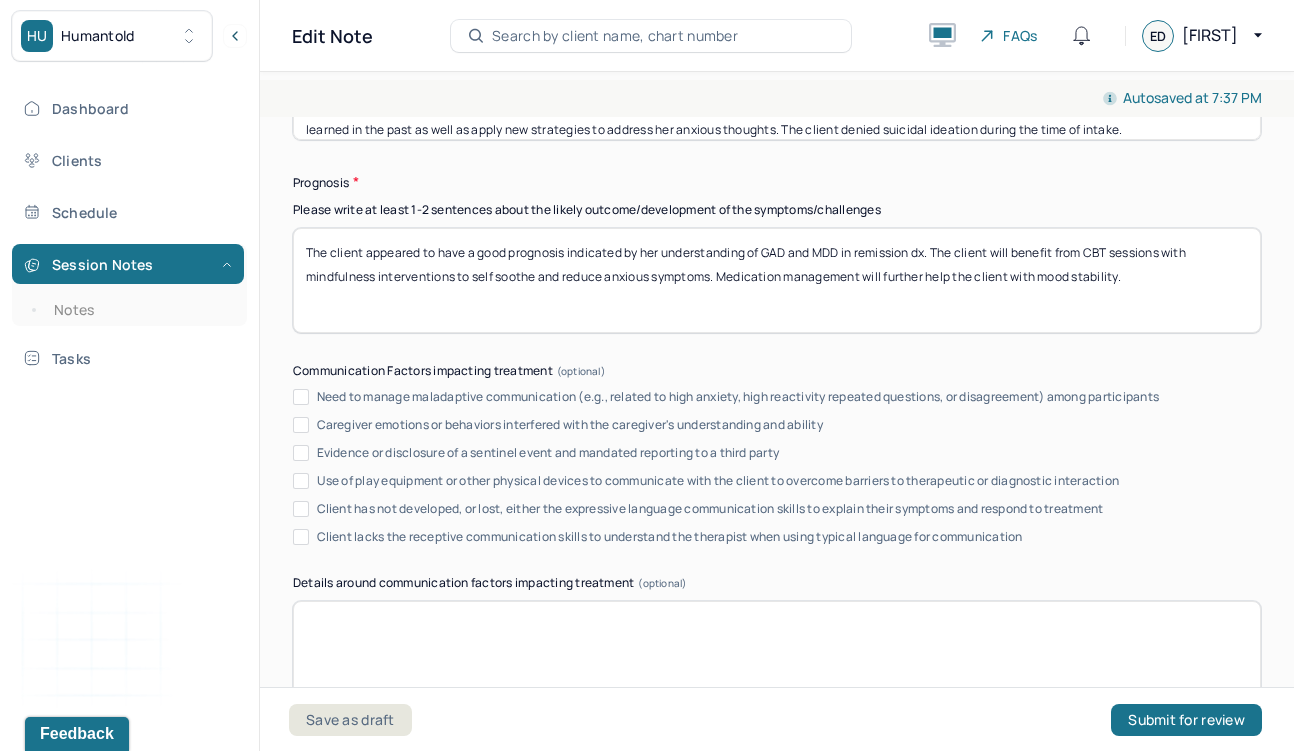 scroll, scrollTop: 11444, scrollLeft: 0, axis: vertical 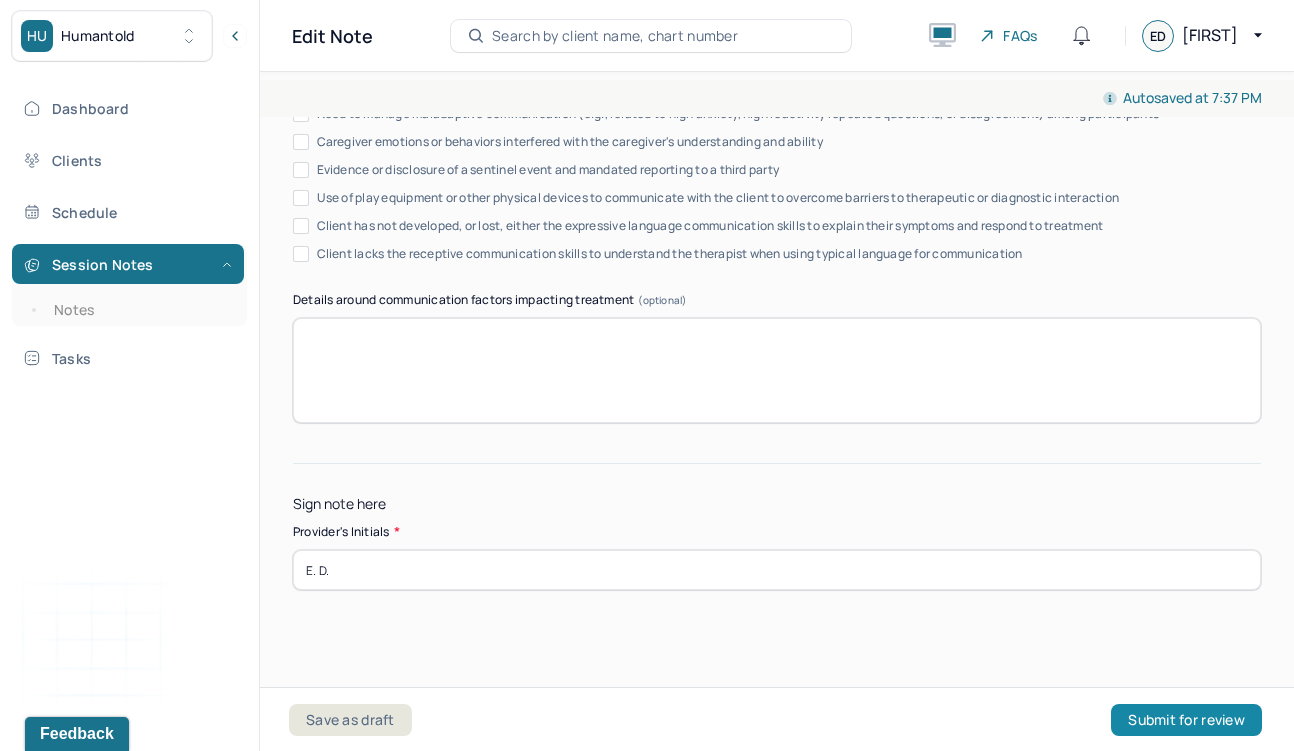 type on "E. D." 